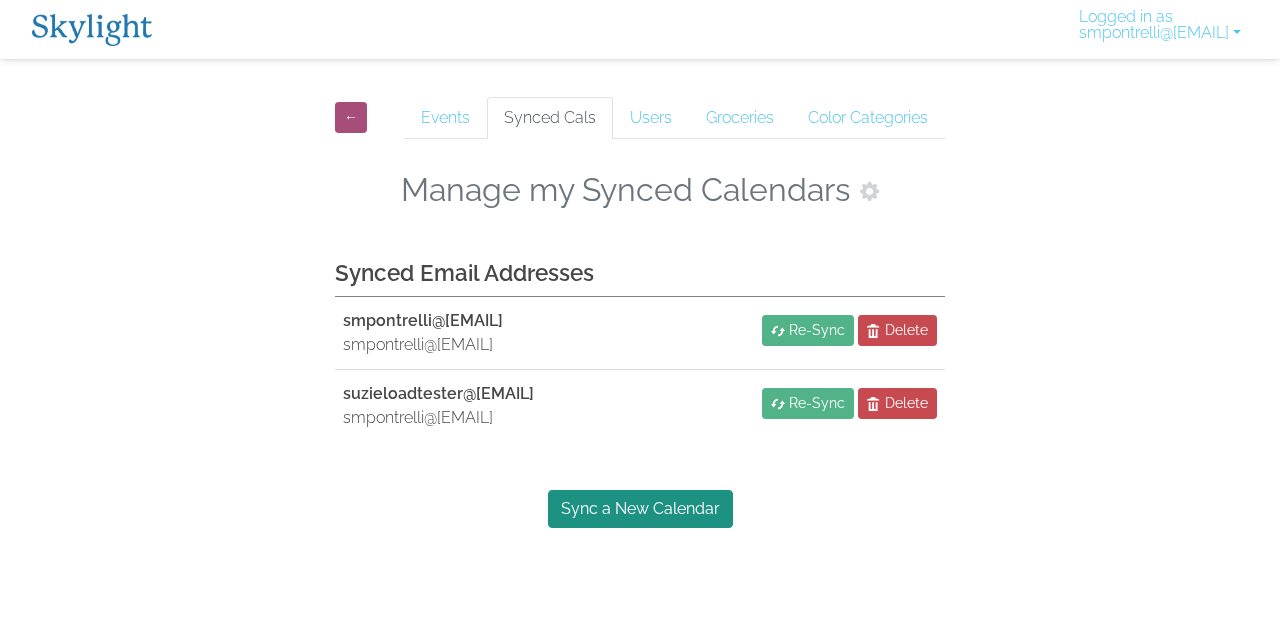 scroll, scrollTop: 0, scrollLeft: 0, axis: both 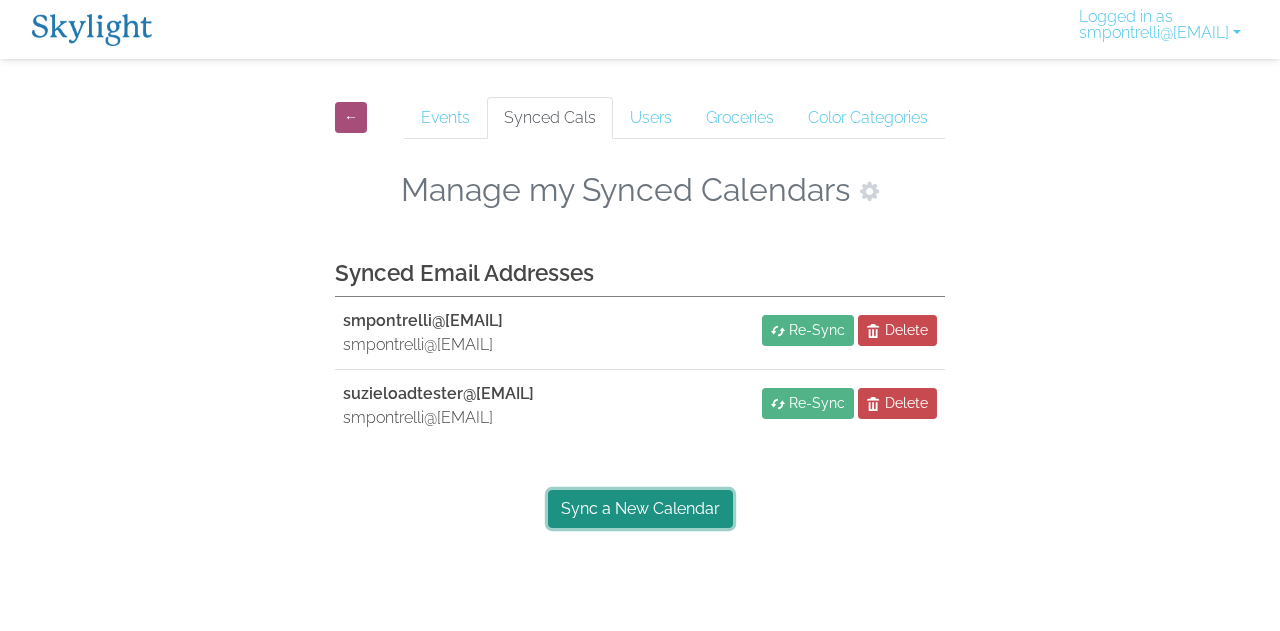 click on "Sync a New Calendar" at bounding box center [640, 509] 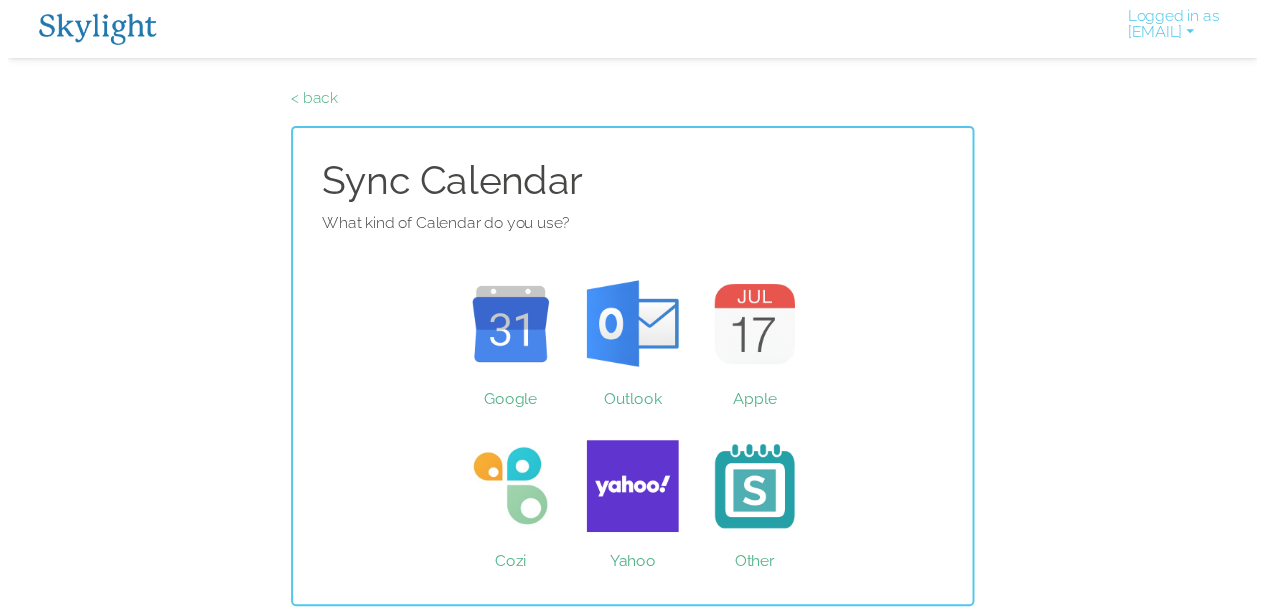 scroll, scrollTop: 0, scrollLeft: 0, axis: both 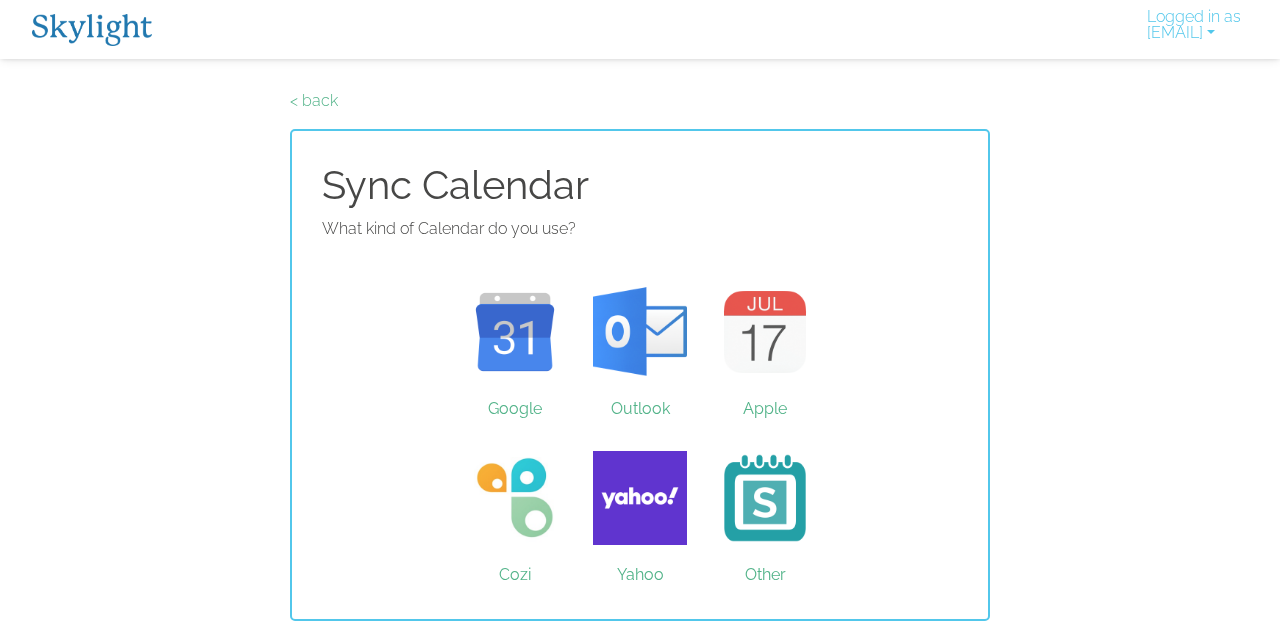click on "Google" at bounding box center (515, 332) 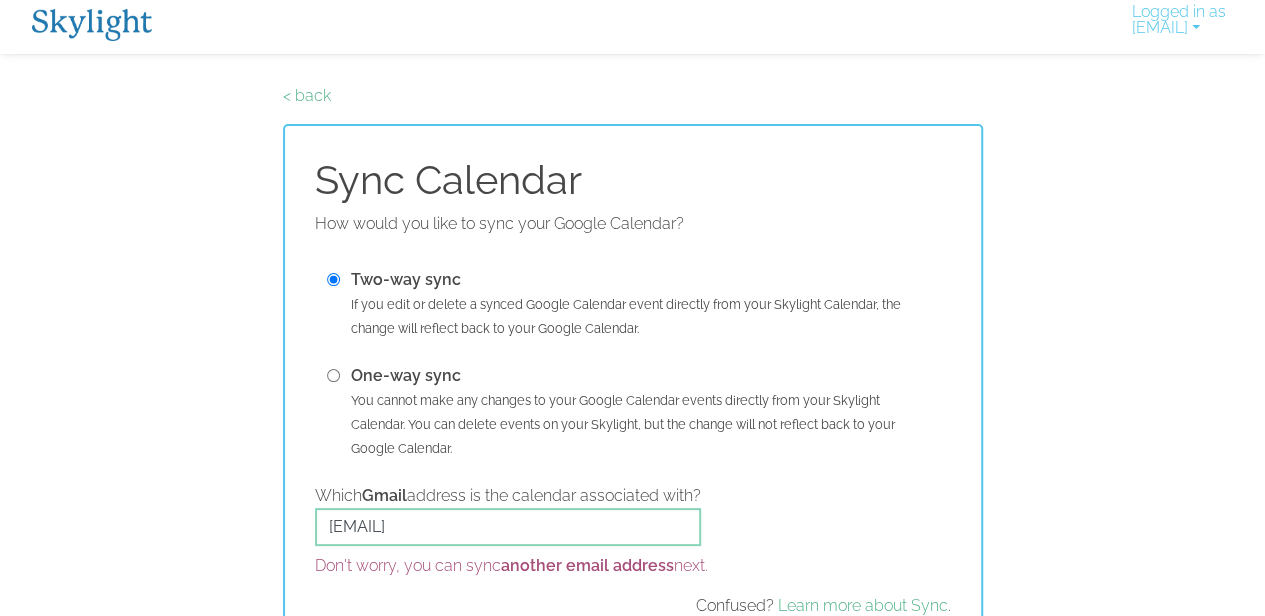 scroll, scrollTop: 0, scrollLeft: 0, axis: both 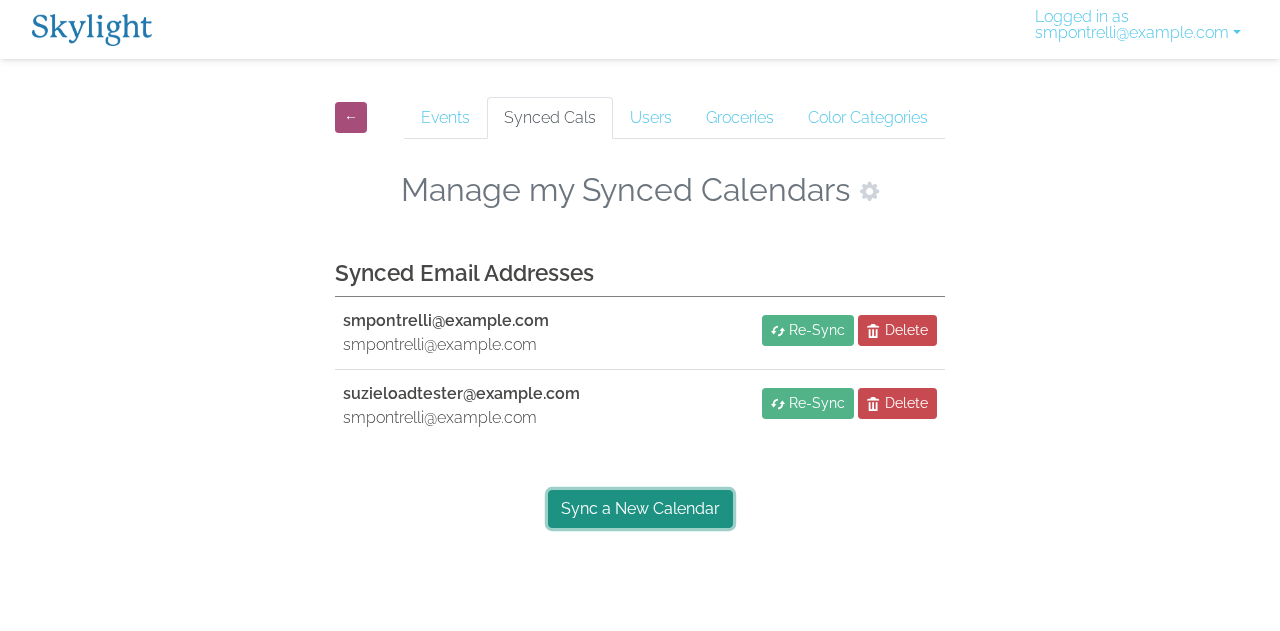 click on "Sync a New Calendar" at bounding box center [640, 509] 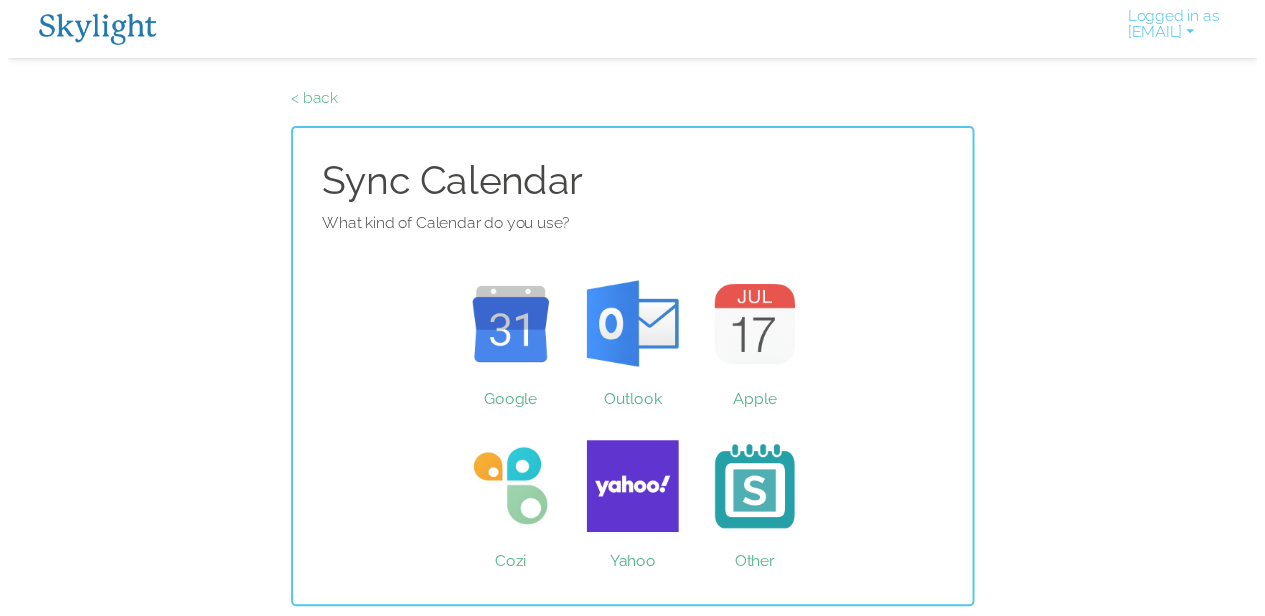 scroll, scrollTop: 0, scrollLeft: 0, axis: both 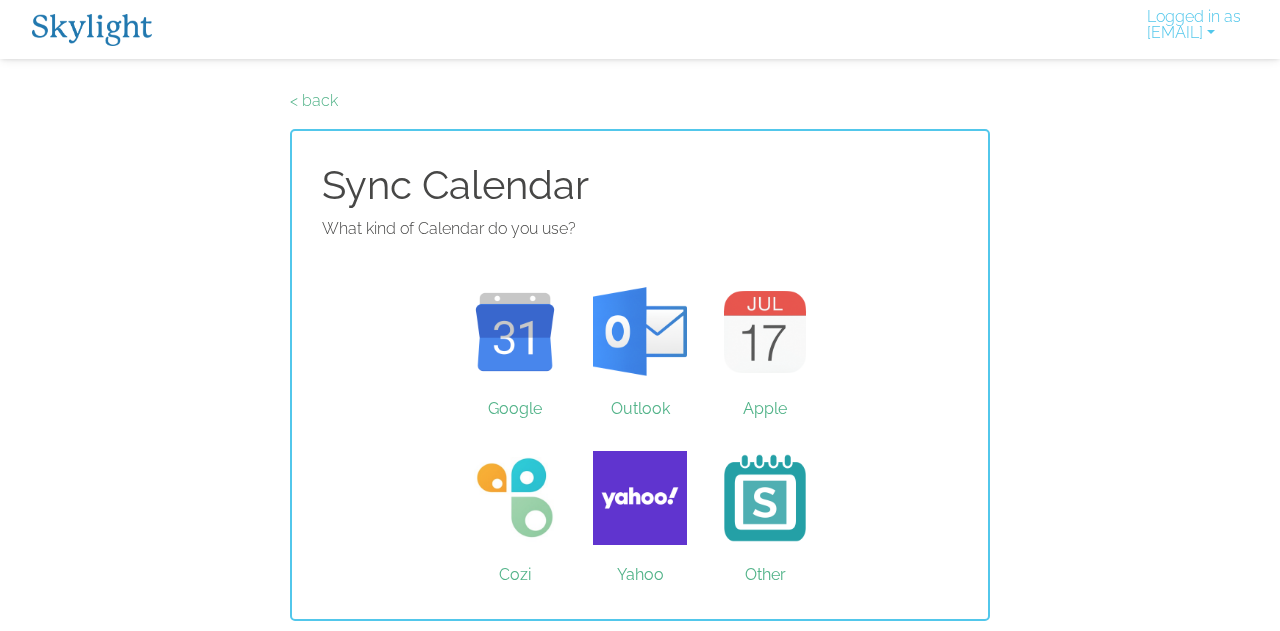 click on "Google" at bounding box center (515, 332) 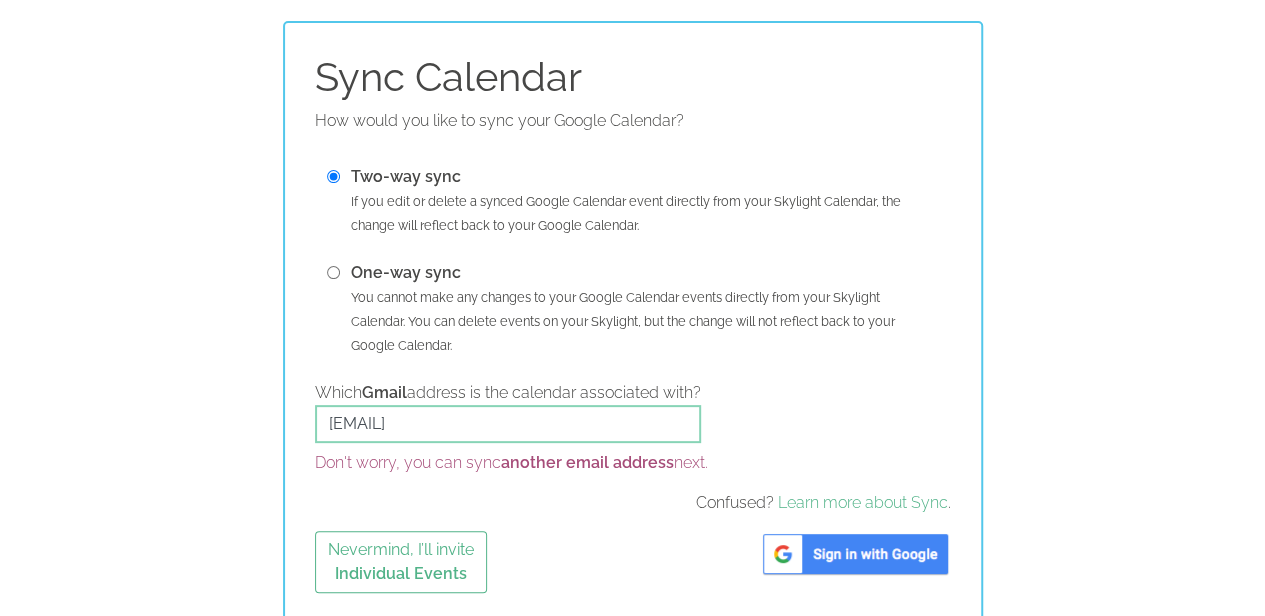 scroll, scrollTop: 116, scrollLeft: 0, axis: vertical 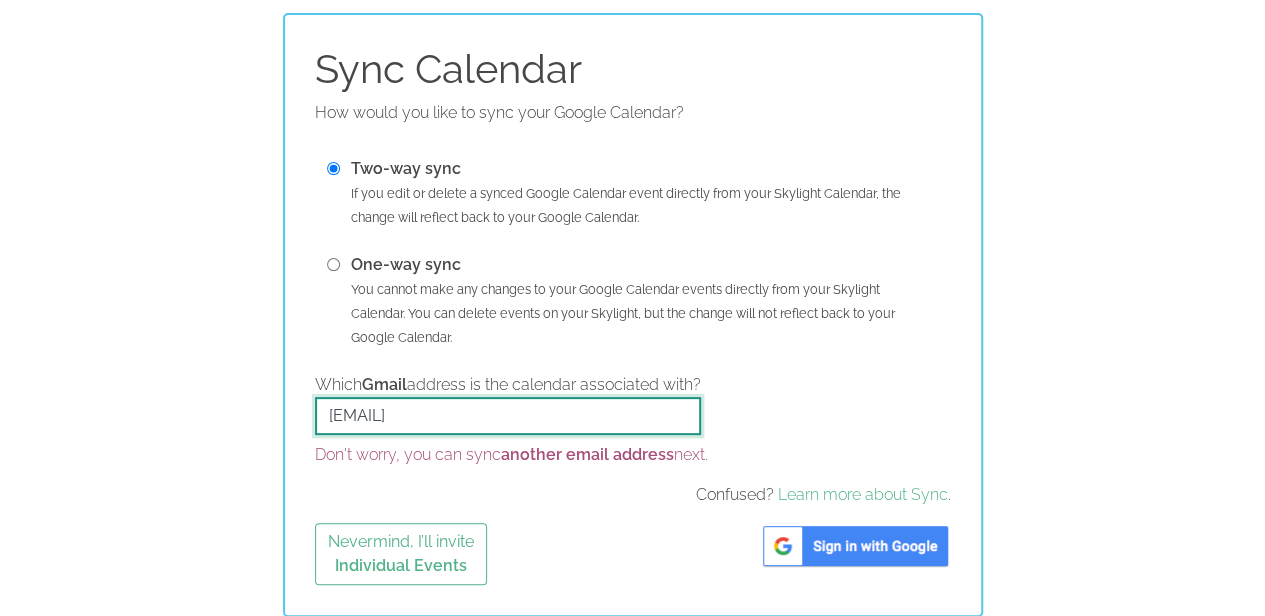 drag, startPoint x: 518, startPoint y: 418, endPoint x: 266, endPoint y: 423, distance: 252.04959 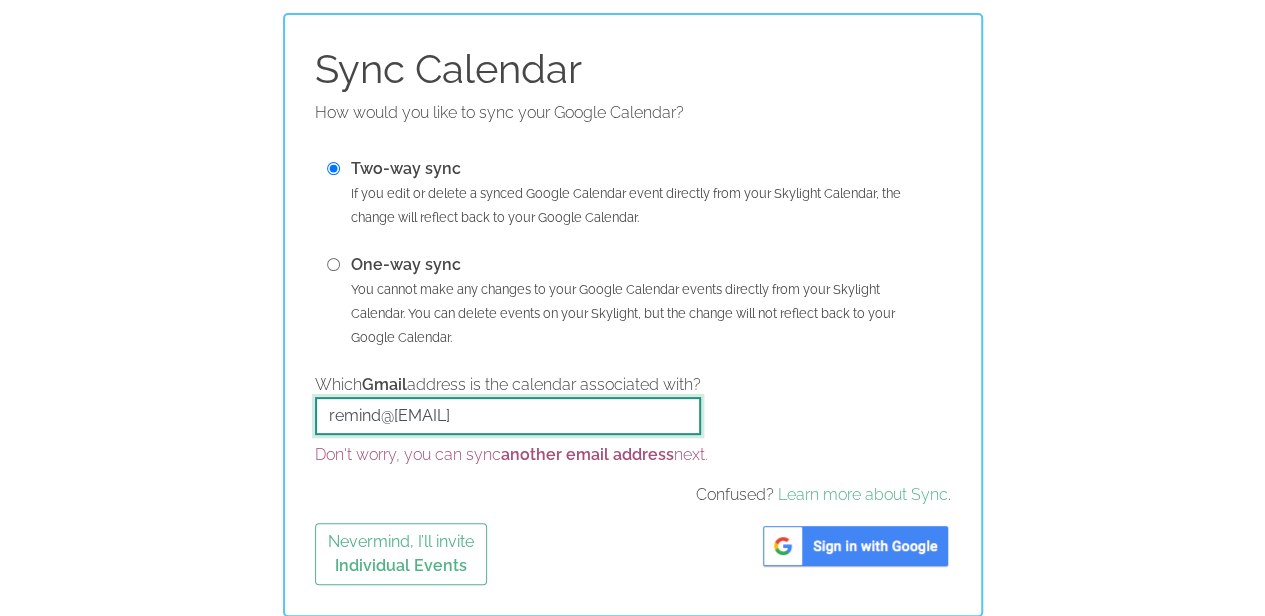 type on "remind@troybob.com" 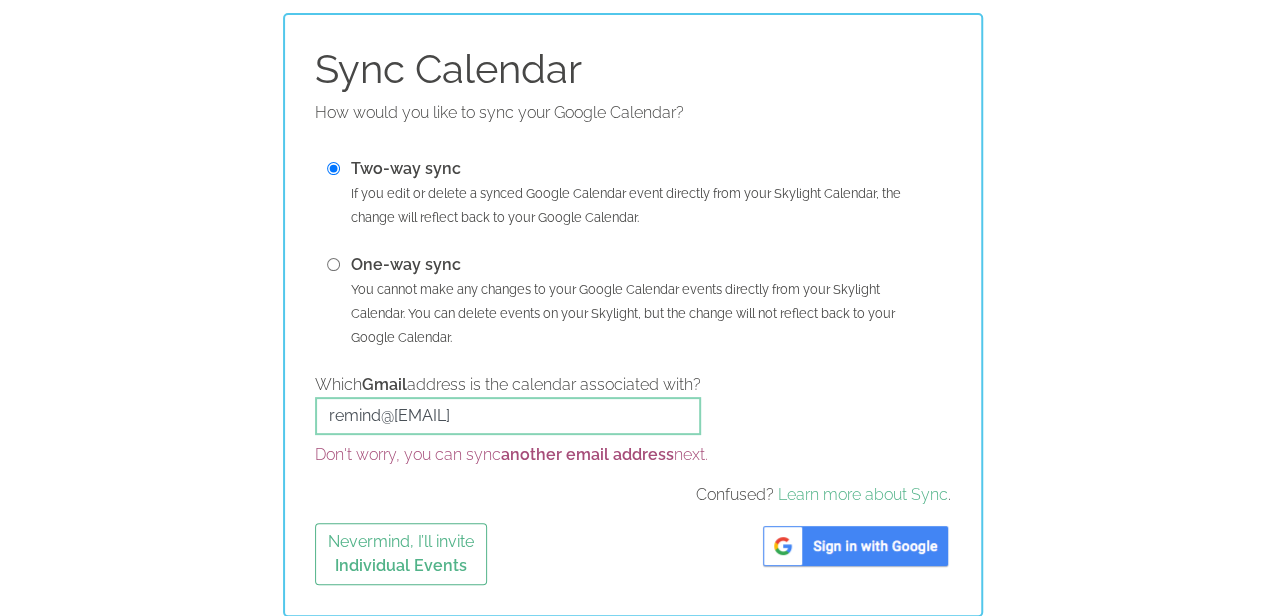 click at bounding box center (855, 546) 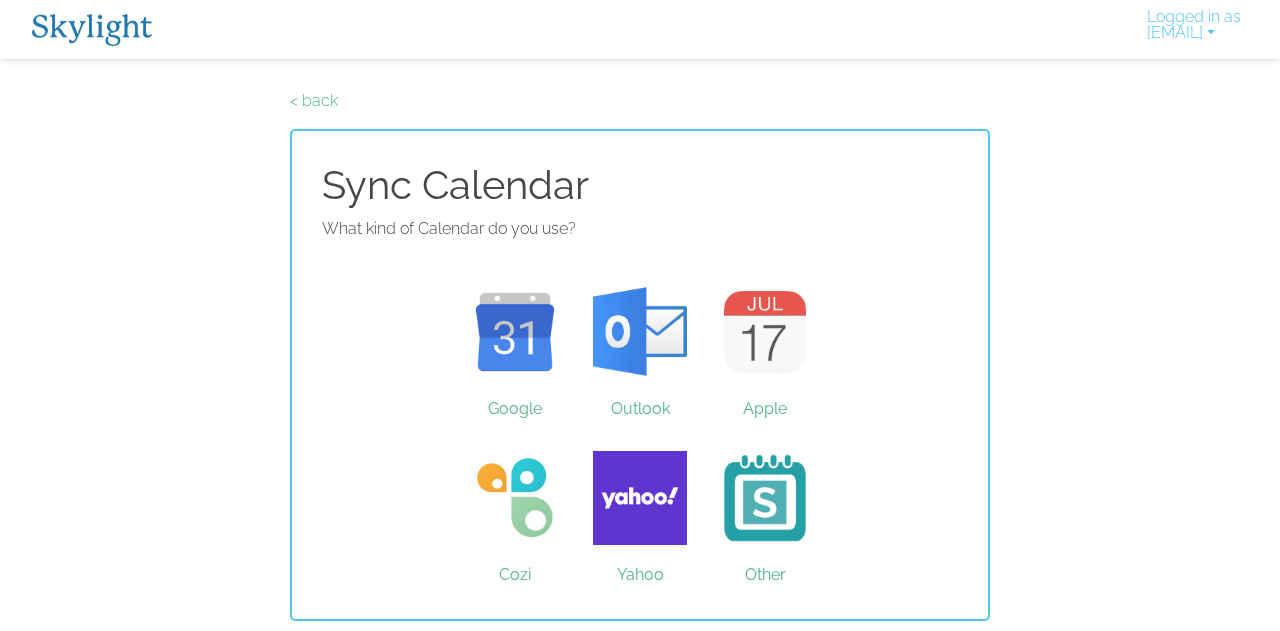 scroll, scrollTop: 0, scrollLeft: 0, axis: both 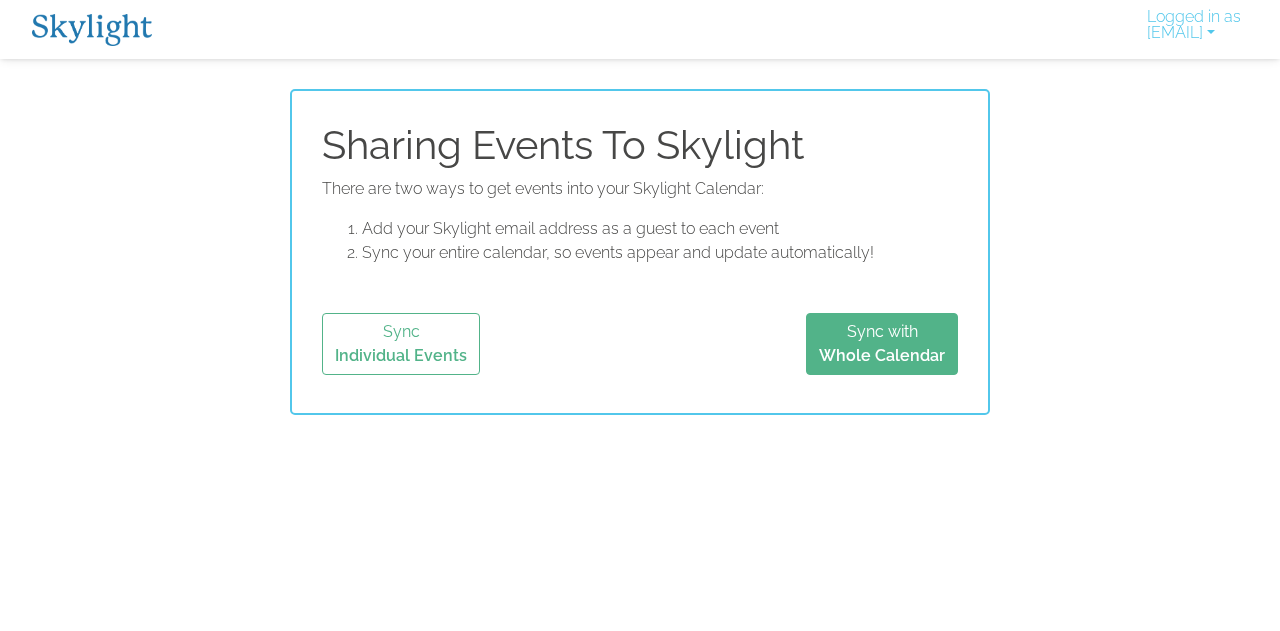 click at bounding box center [92, 30] 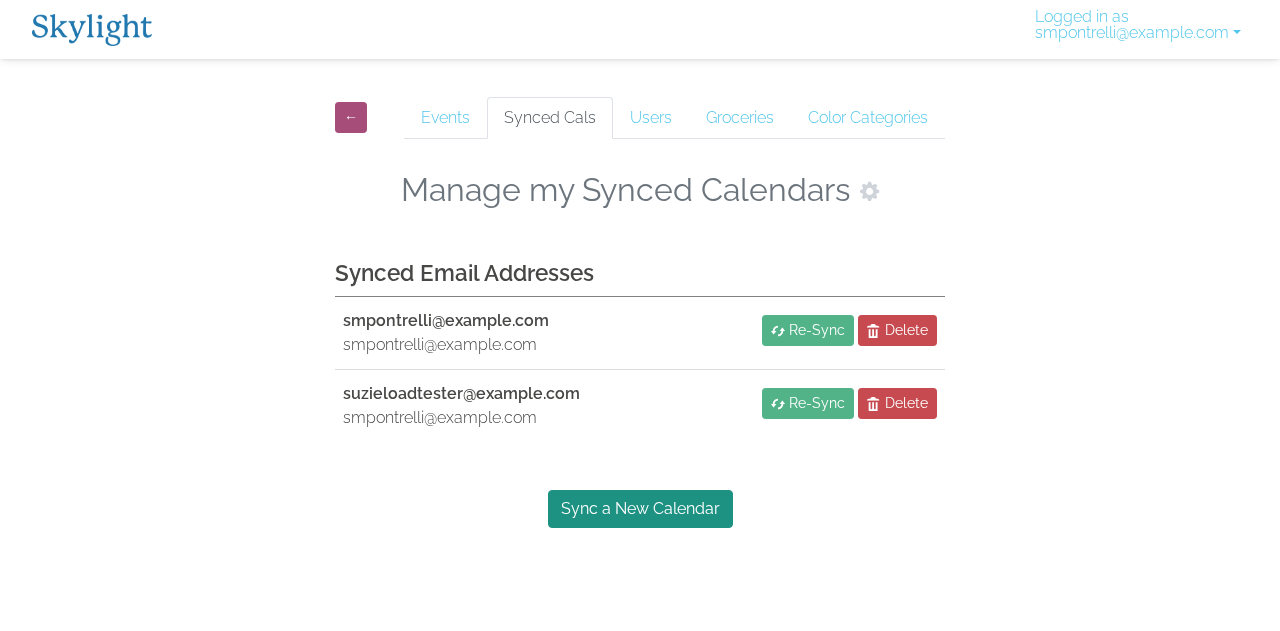 scroll, scrollTop: 0, scrollLeft: 0, axis: both 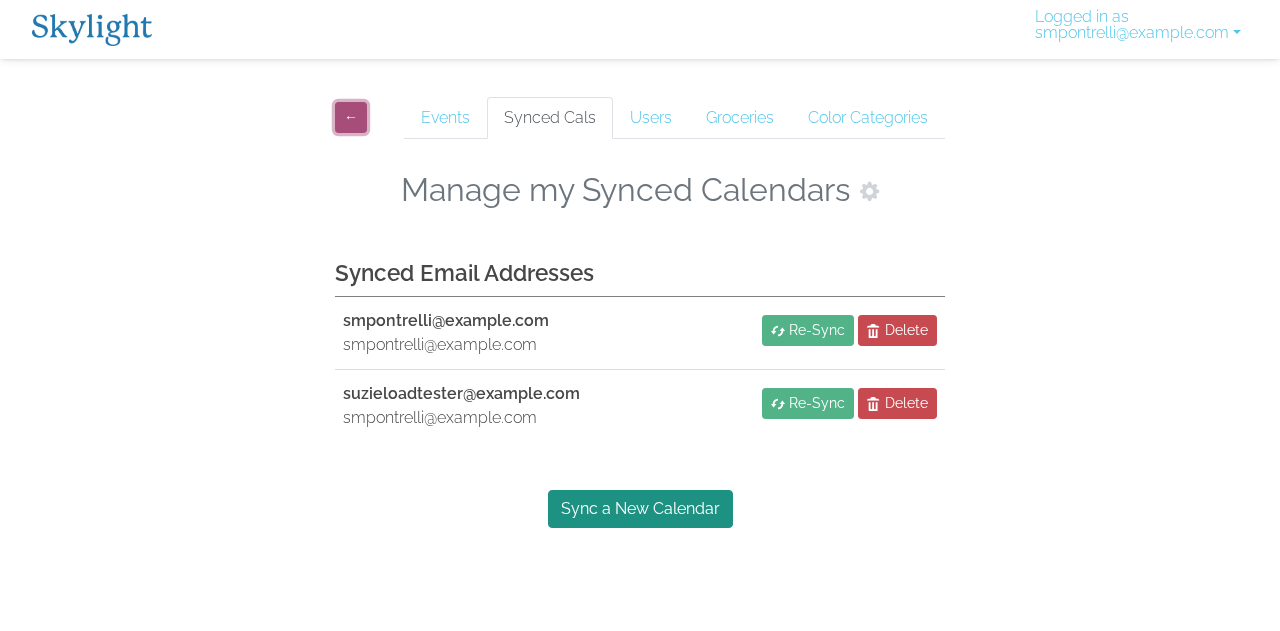 click on "←" at bounding box center [351, 117] 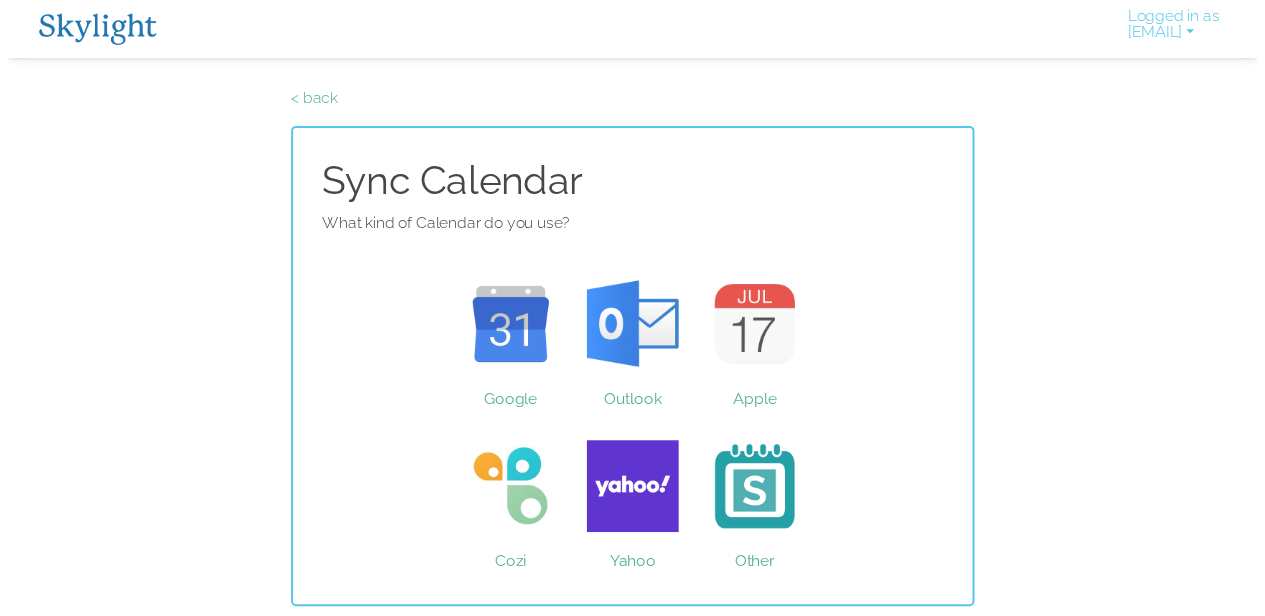 scroll, scrollTop: 0, scrollLeft: 0, axis: both 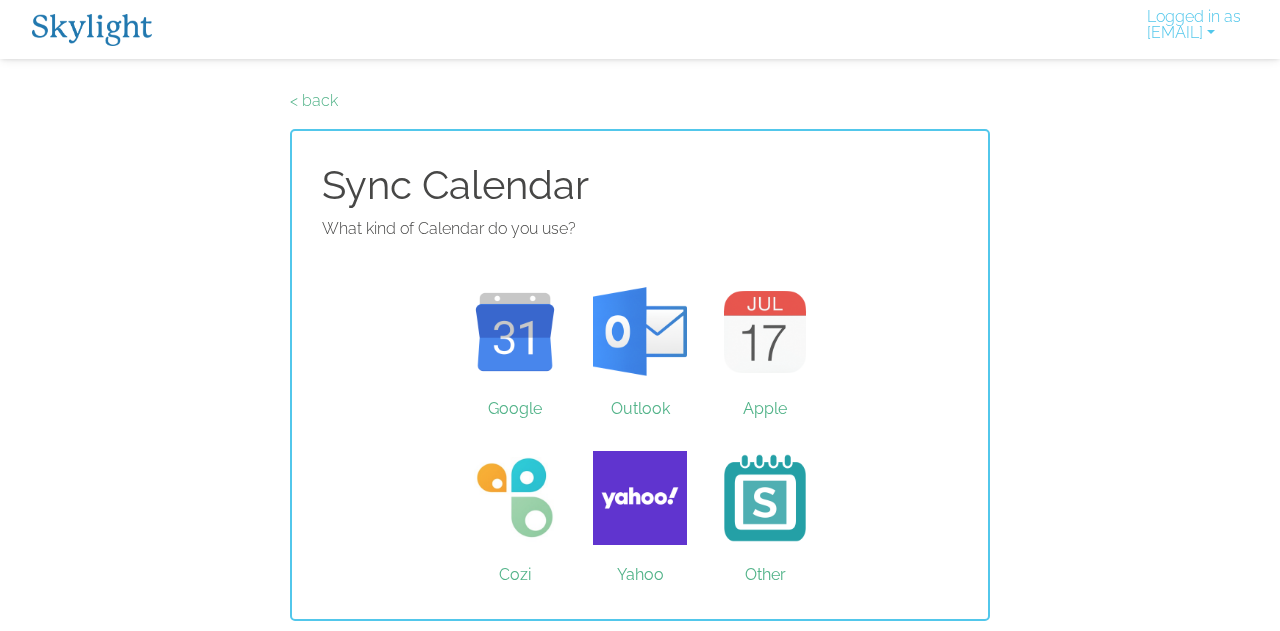 click on "Google" at bounding box center (515, 332) 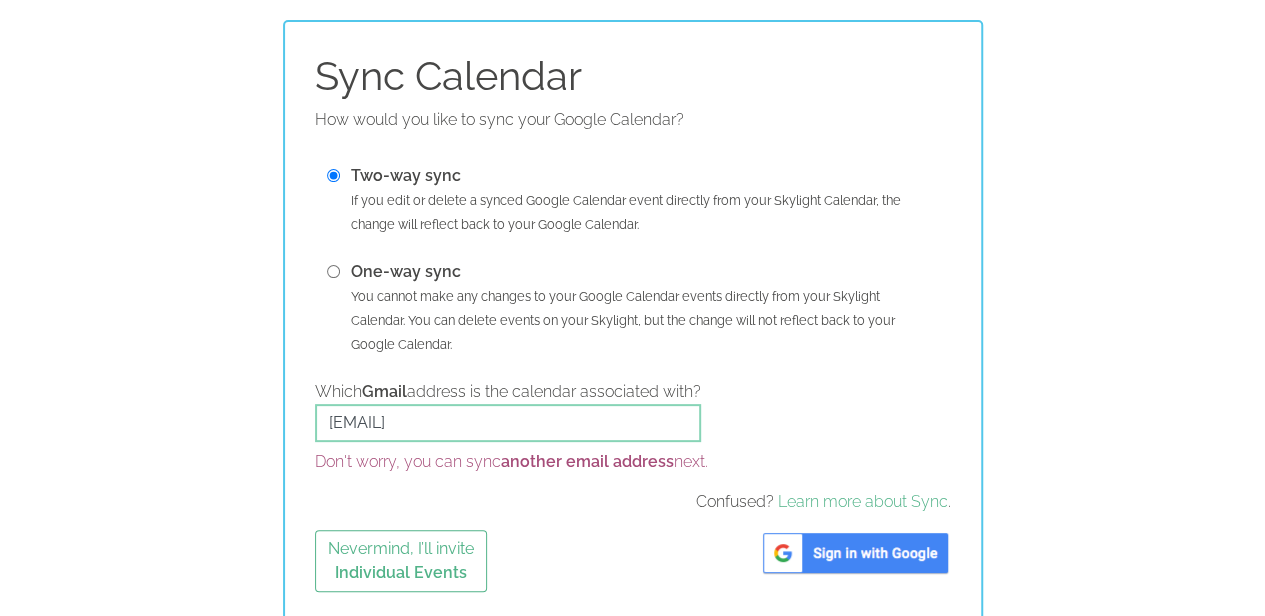 scroll, scrollTop: 116, scrollLeft: 0, axis: vertical 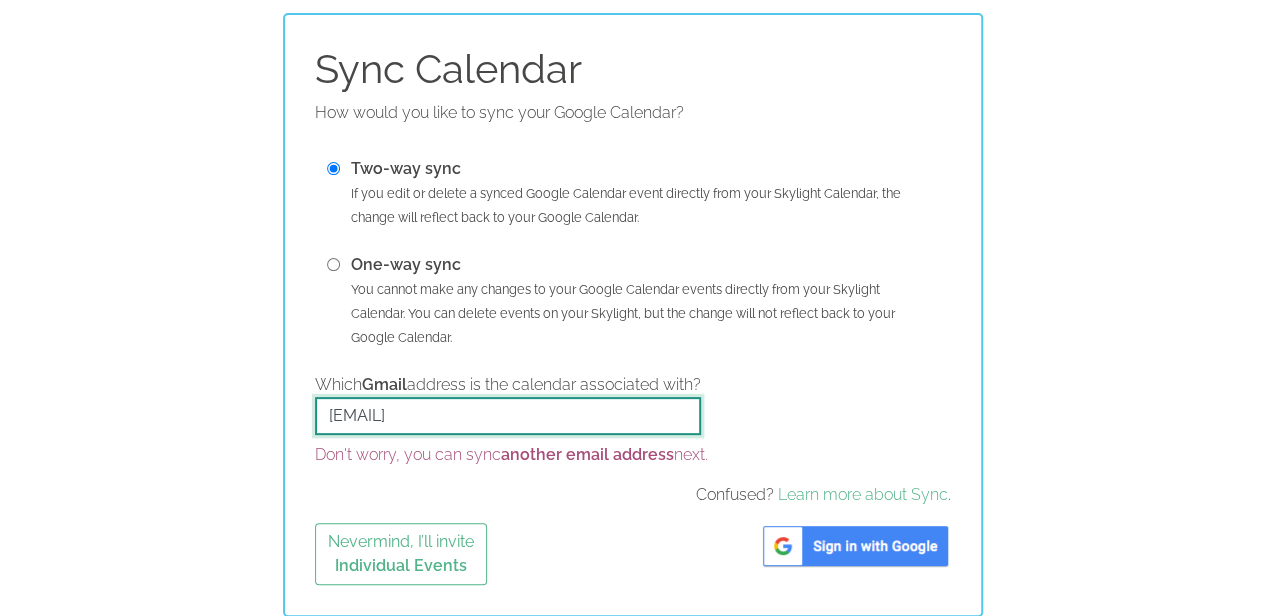 drag, startPoint x: 502, startPoint y: 409, endPoint x: 0, endPoint y: 597, distance: 536.0485 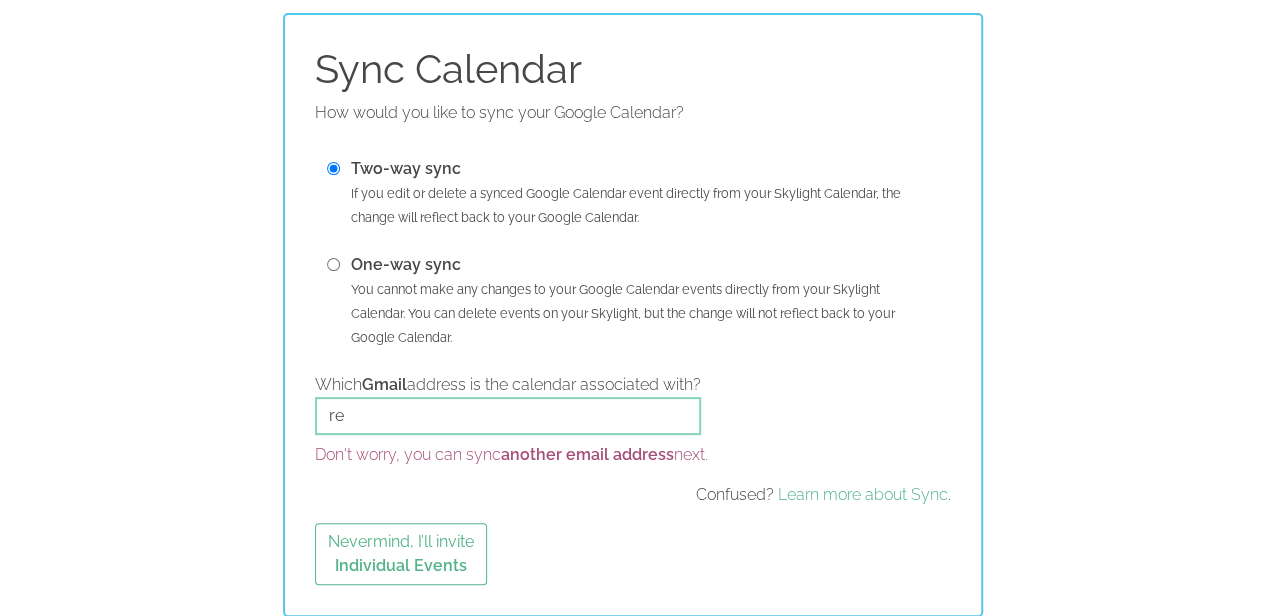 click on "Skylight App Free on the  App  store Install Logged in as smpontrelli@gmail.com Activate New Device     Link your Plus Account     Update your Email     Delete account     Log Out     < back Sync Calendar How would you like to sync your Google Calendar? Two-way sync If you edit or delete a synced Google Calendar event directly from your Skylight Calendar, the change will reflect back to your Google Calendar. One-way sync You cannot make any changes to your Google Calendar events directly from your Skylight Calendar. You can delete events on your Skylight, but the change will not reflect back to your Google Calendar. Which  Gmail  address is the calendar associated with? re Don't worry, you can sync  another email address  next. Confused?   Learn more about Sync . Nevermind, I’ll invite  Individual Events" at bounding box center (632, 250) 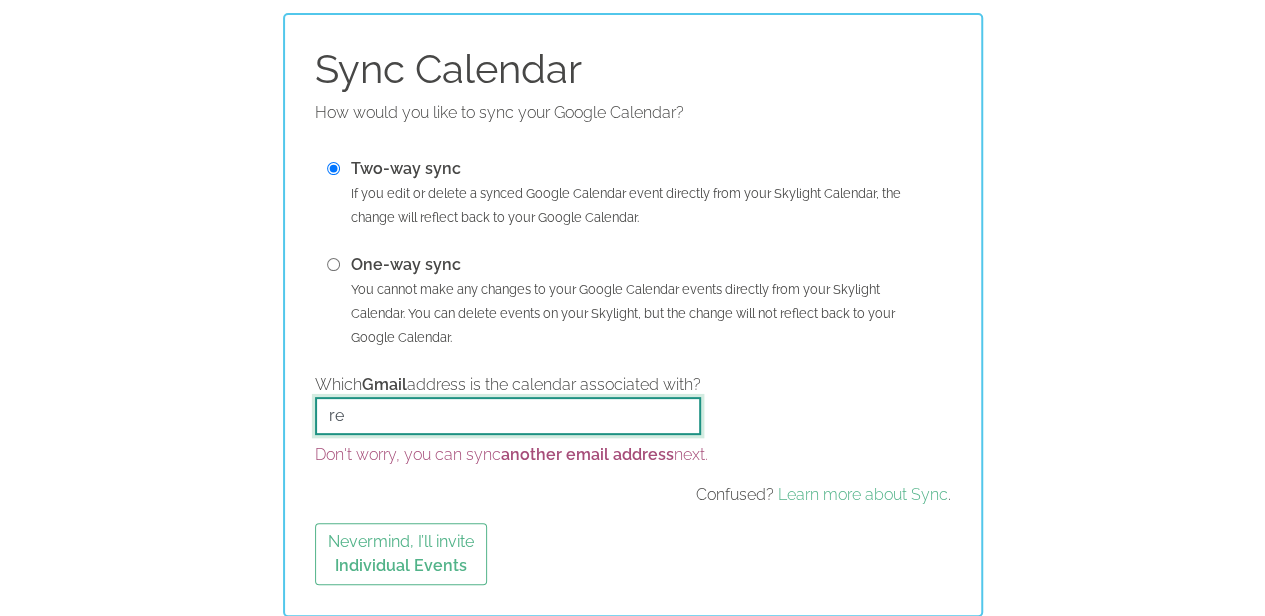 click on "re" at bounding box center (508, 416) 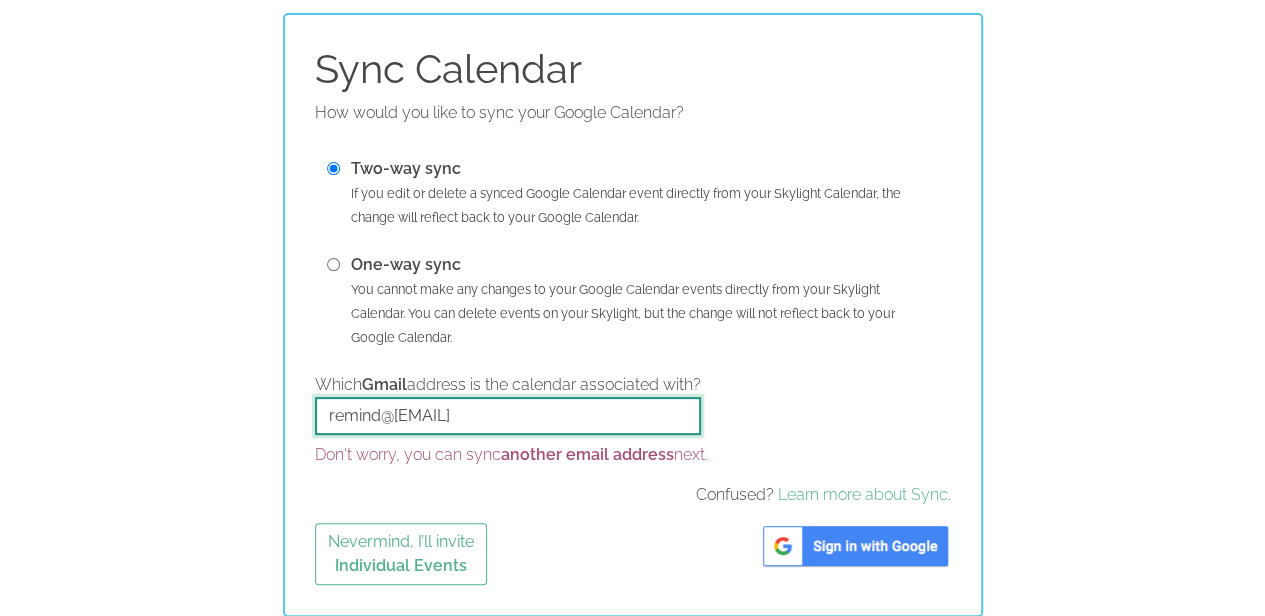 type on "remind@[EMAIL]" 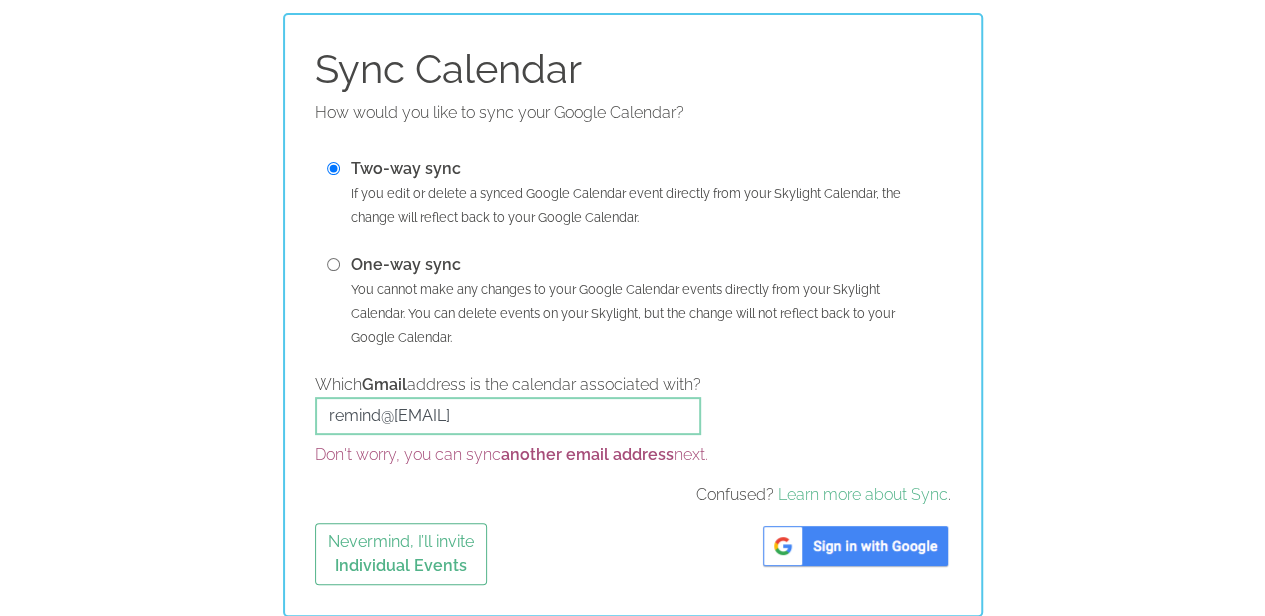 click at bounding box center (855, 546) 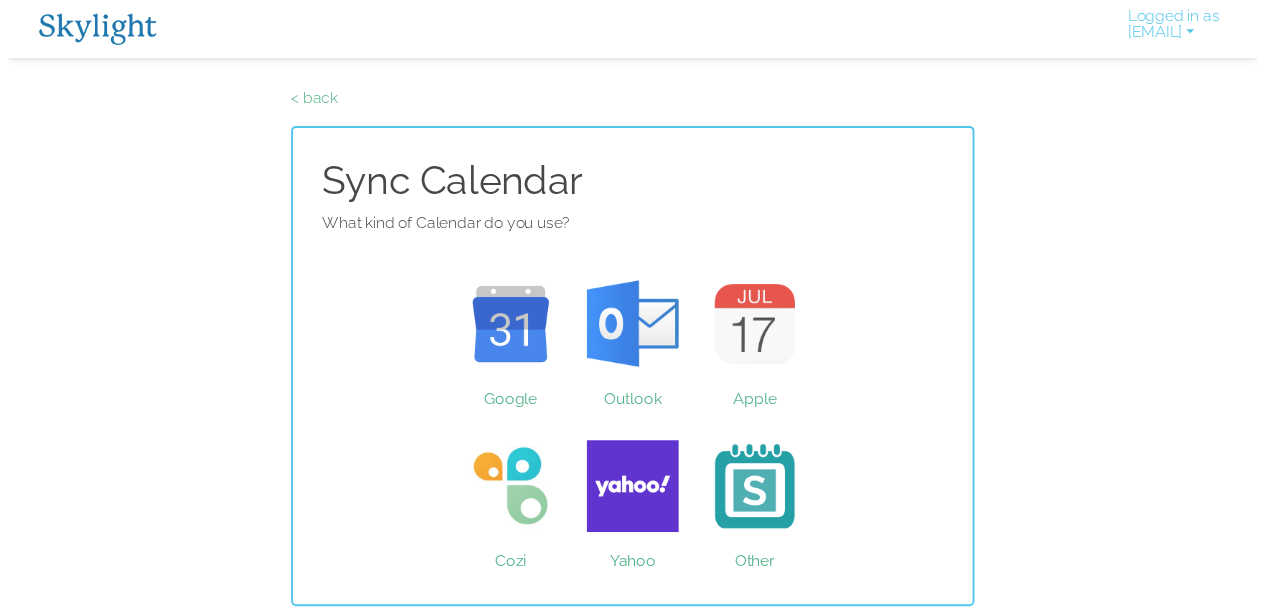 scroll, scrollTop: 0, scrollLeft: 0, axis: both 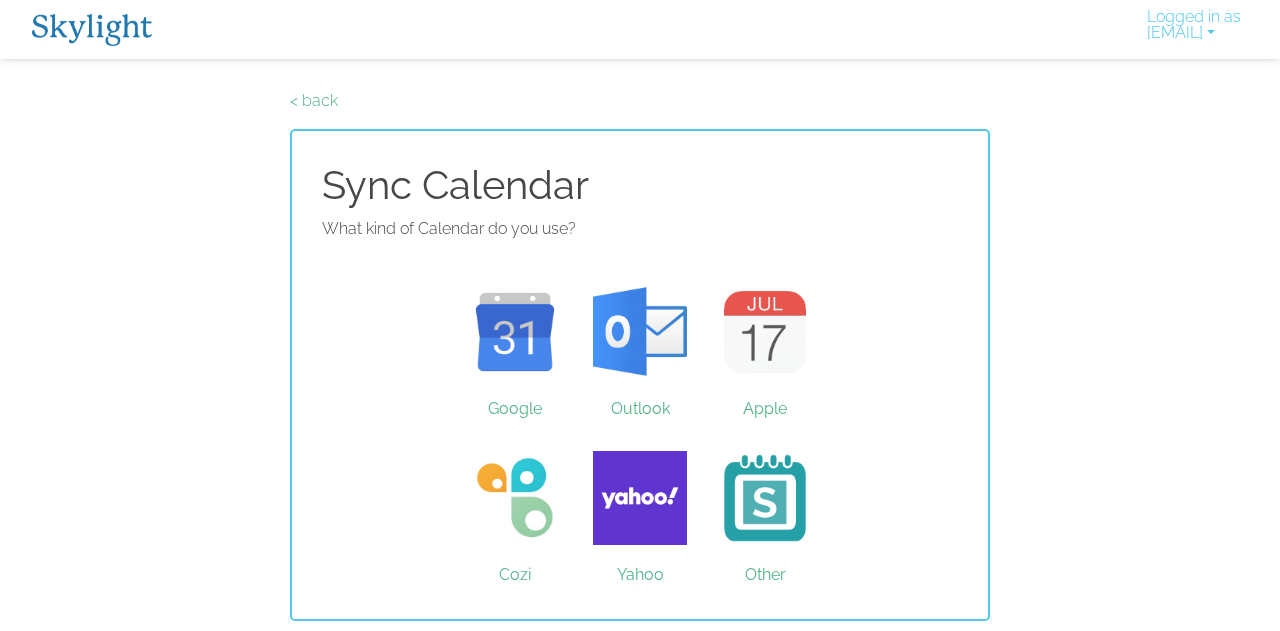 click on "Other" at bounding box center [765, 498] 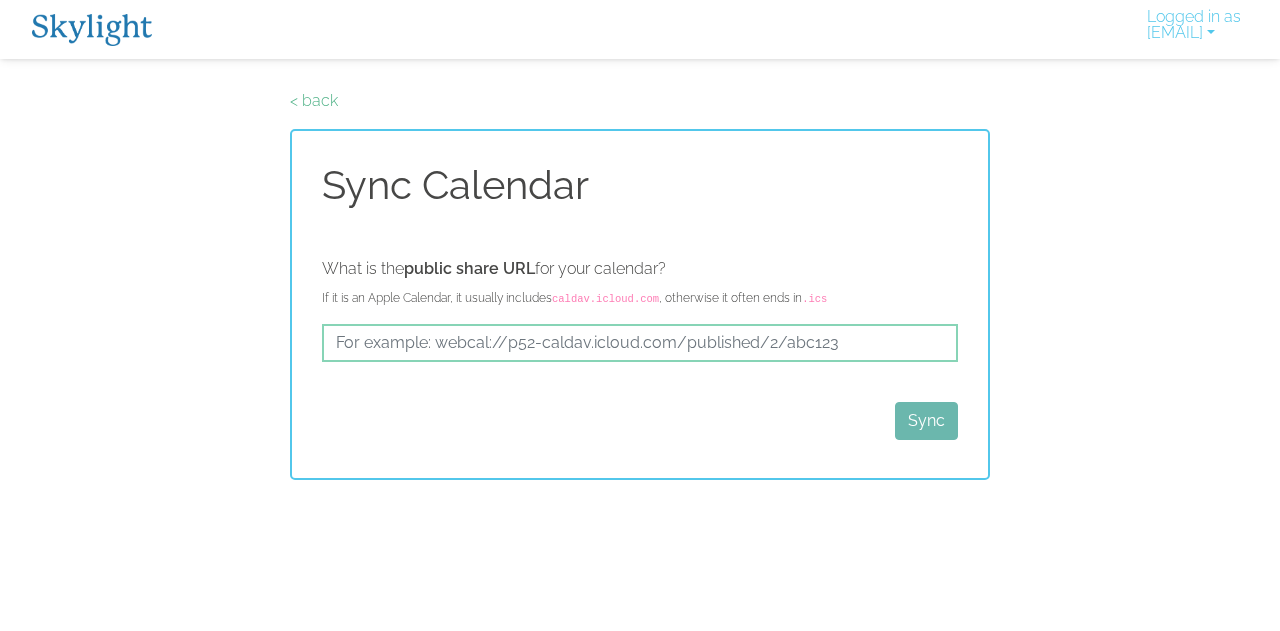 click on "< back" at bounding box center [314, 100] 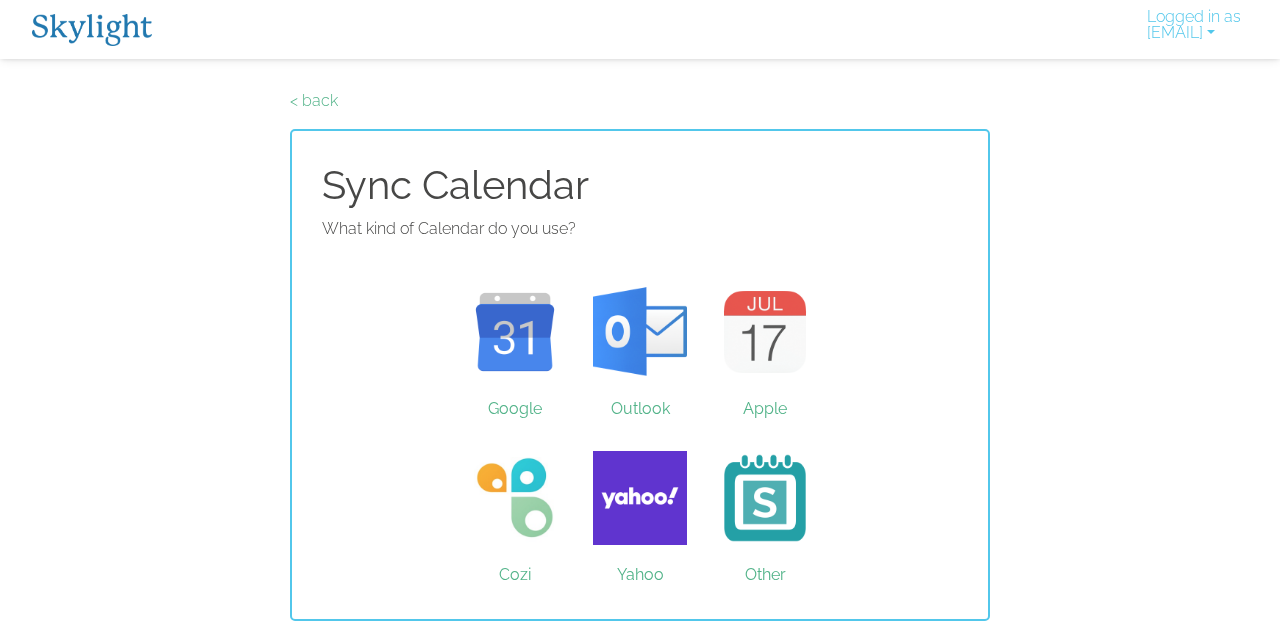 click on "Other" at bounding box center [765, 498] 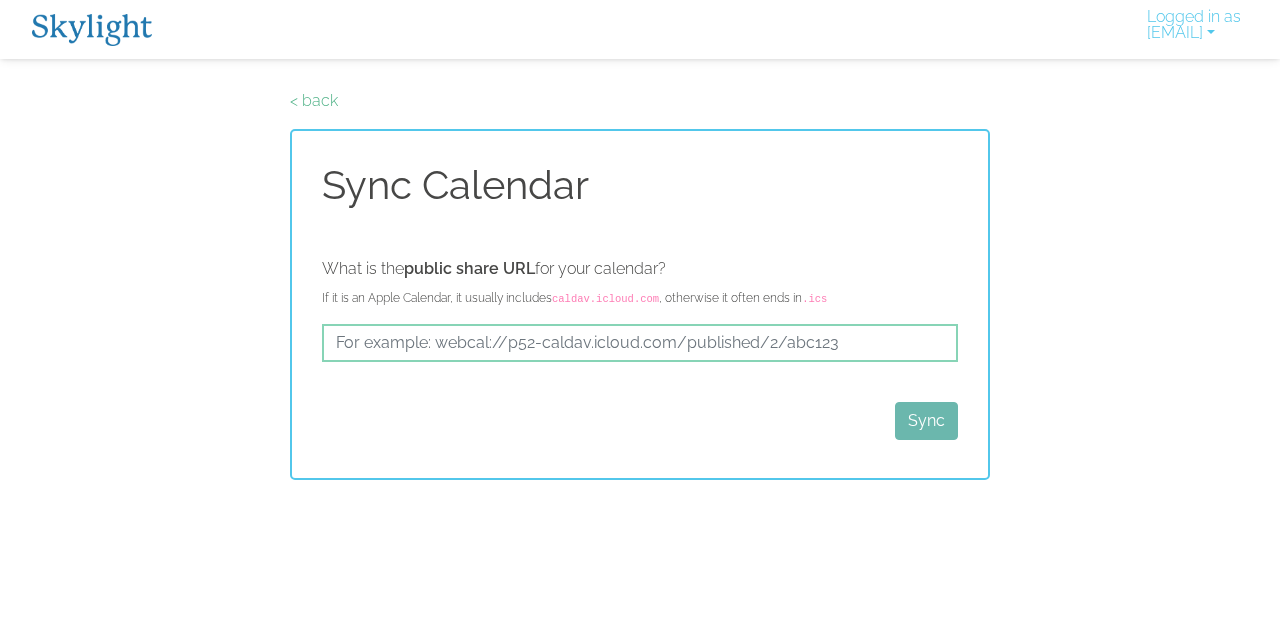 click on "< back" at bounding box center [314, 100] 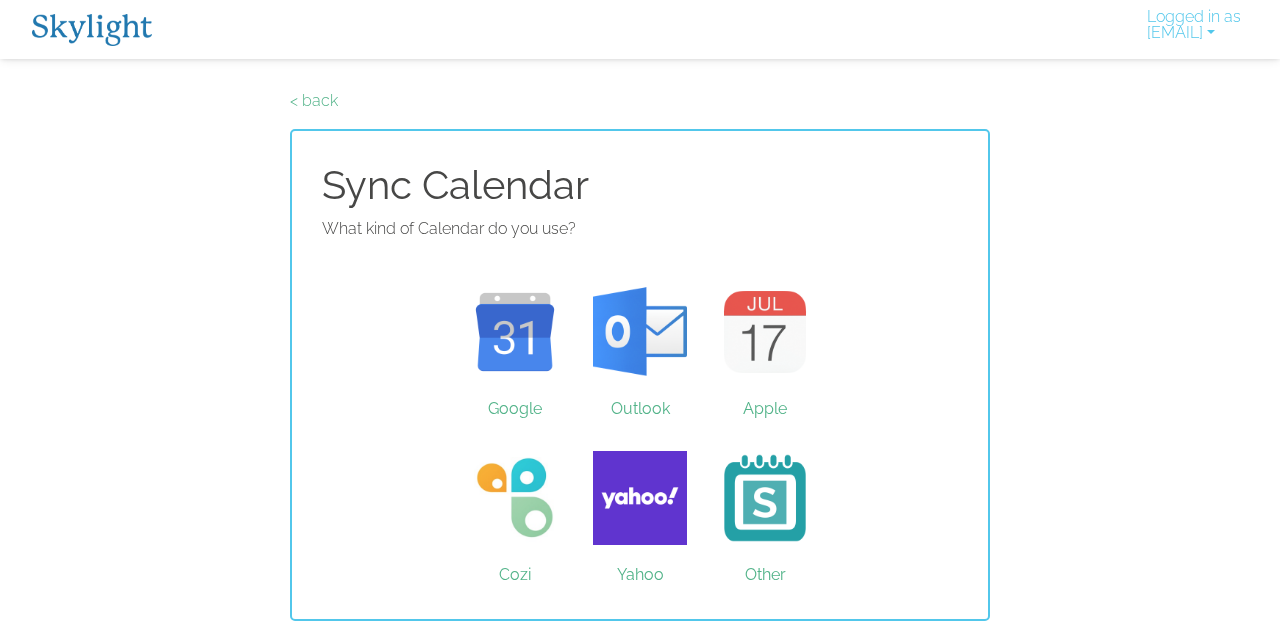 click on "< back" at bounding box center [314, 100] 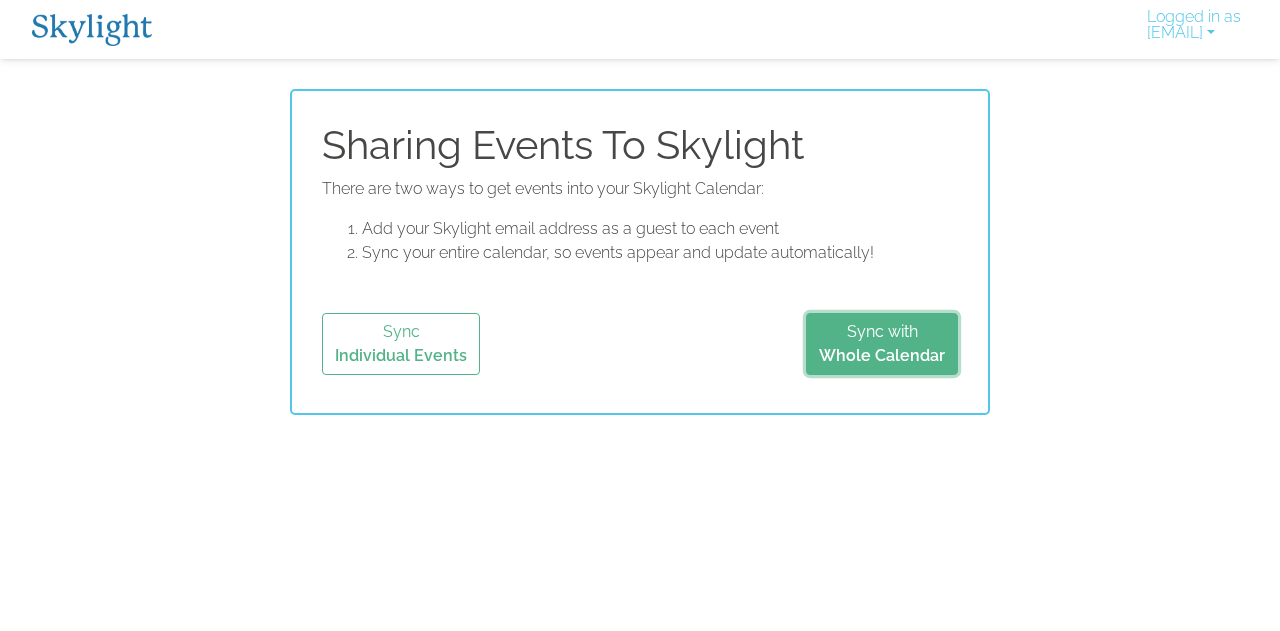 click on "Whole Calendar" at bounding box center (882, 355) 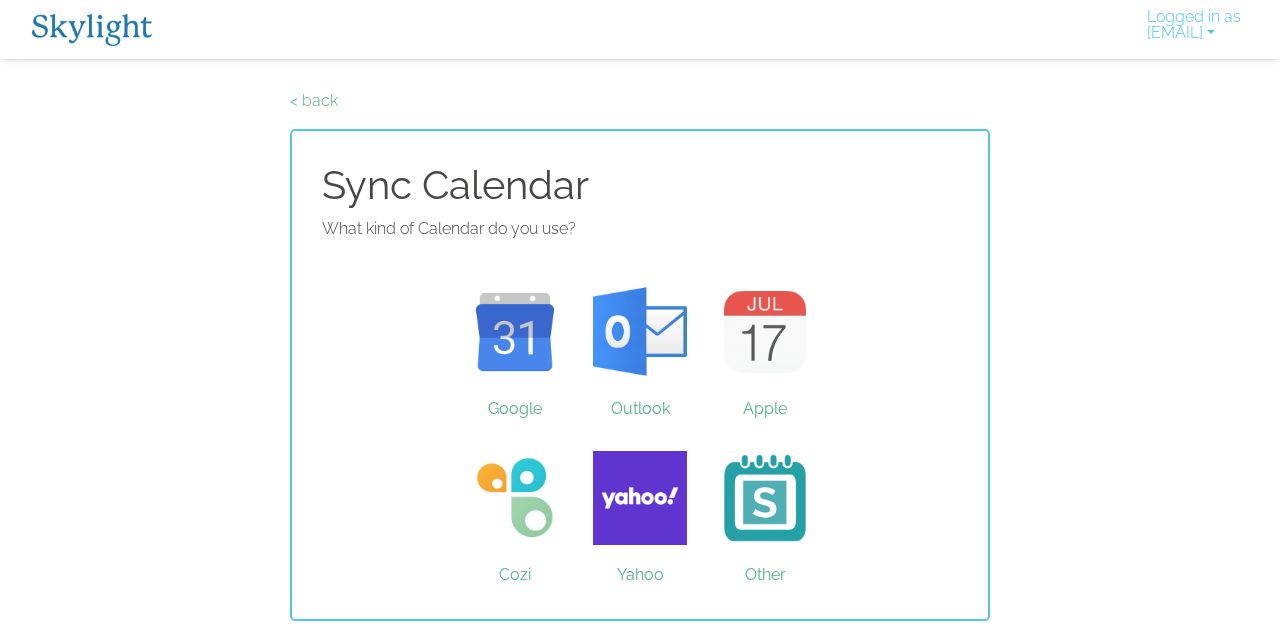 click on "Google" at bounding box center [515, 332] 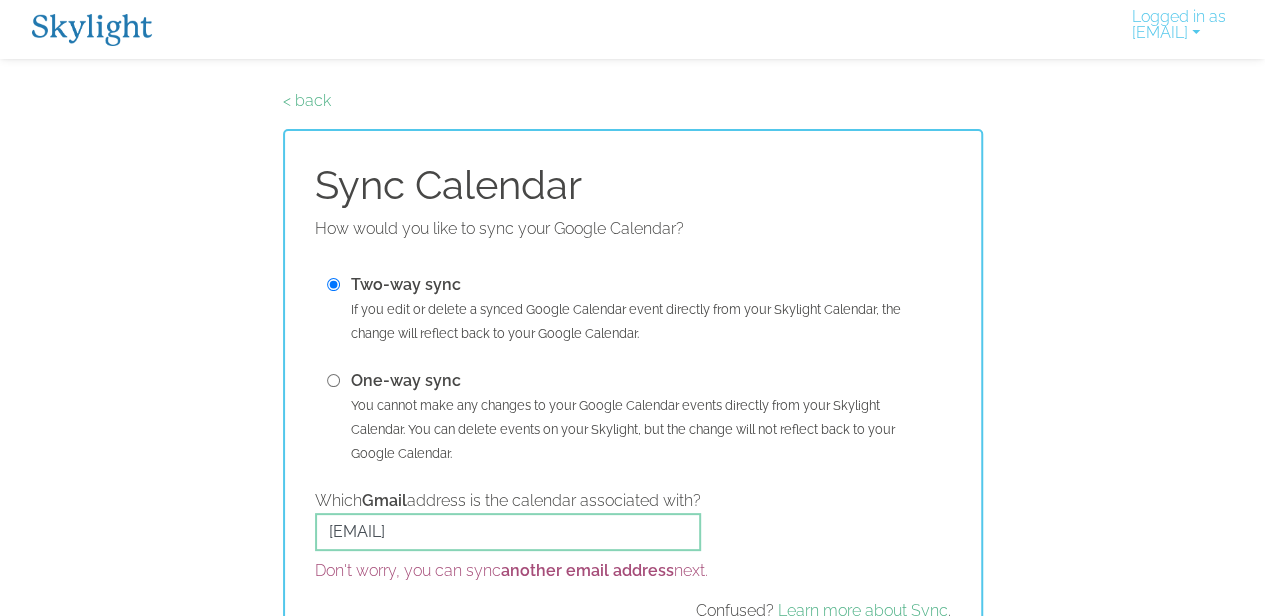 scroll, scrollTop: 116, scrollLeft: 0, axis: vertical 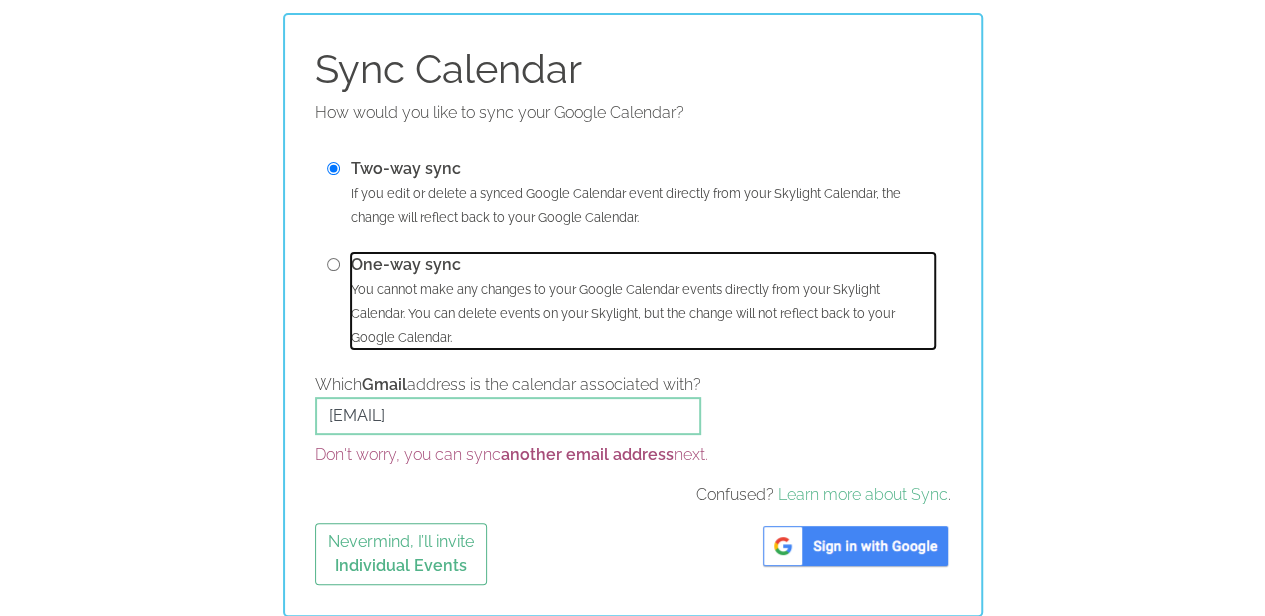 click on "One-way sync You cannot make any changes to your Google Calendar events directly from your Skylight Calendar. You can delete events on your Skylight, but the change will not reflect back to your Google Calendar." at bounding box center [643, 301] 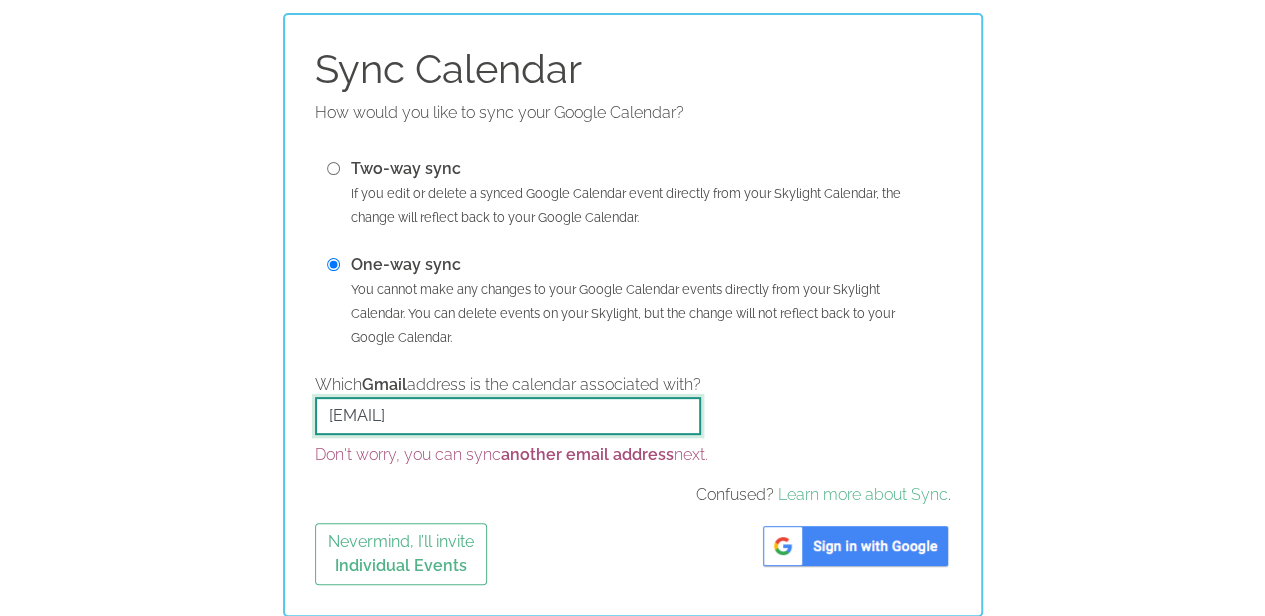drag, startPoint x: 534, startPoint y: 417, endPoint x: 220, endPoint y: 385, distance: 315.62637 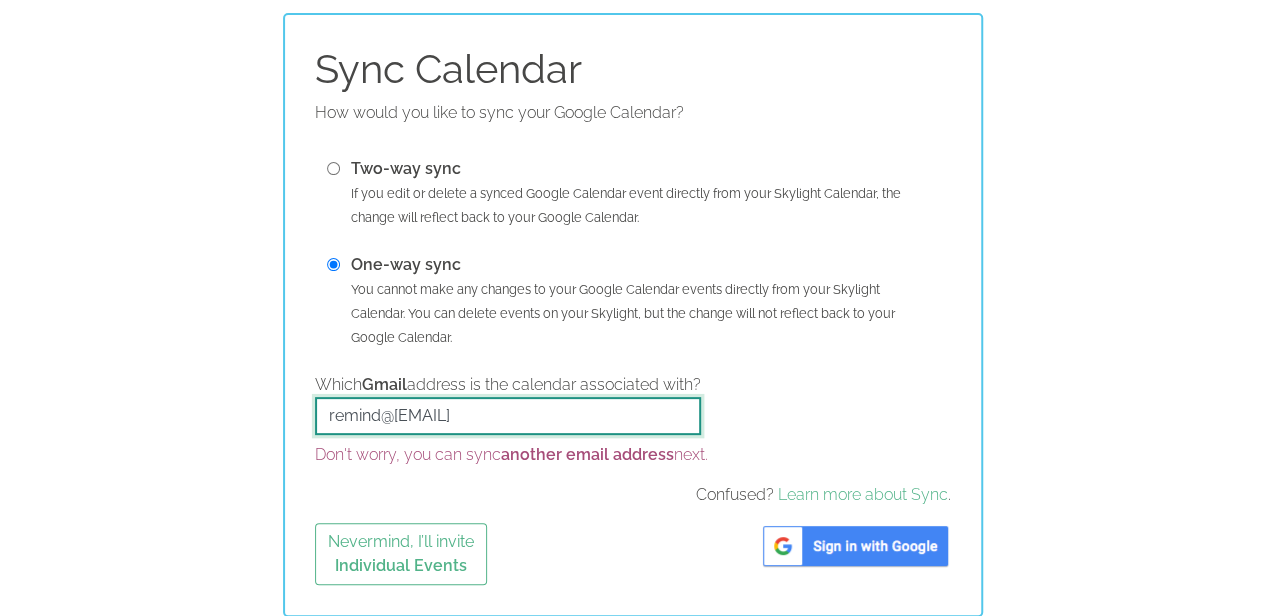 type on "remind@[EMAIL]" 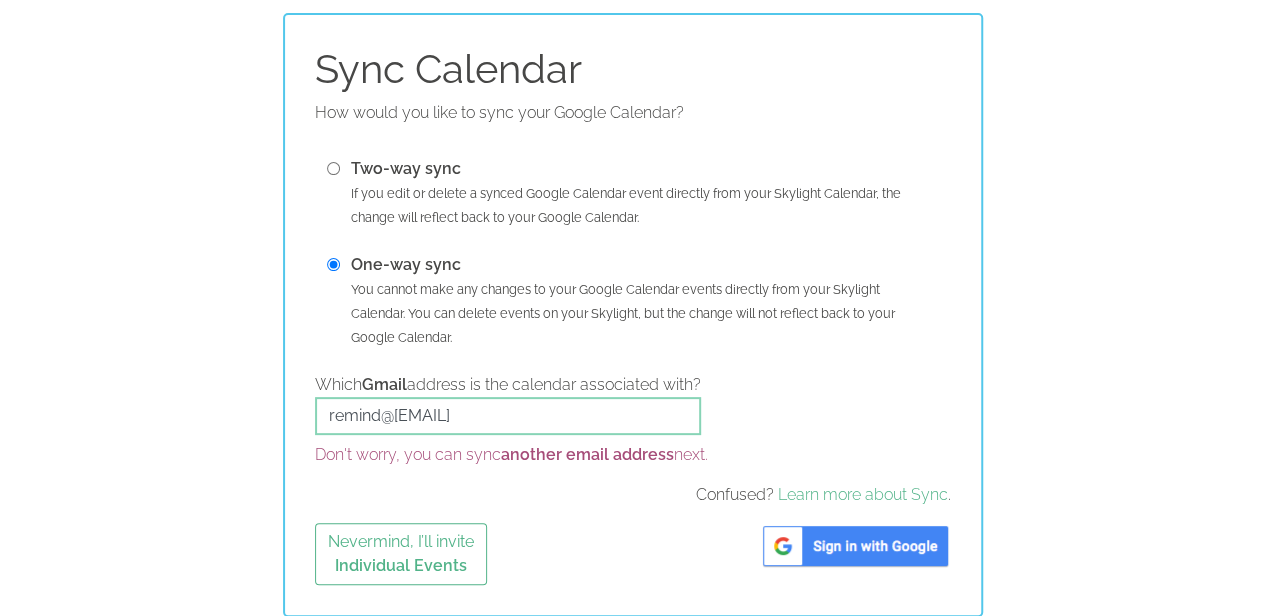 click at bounding box center [855, 546] 